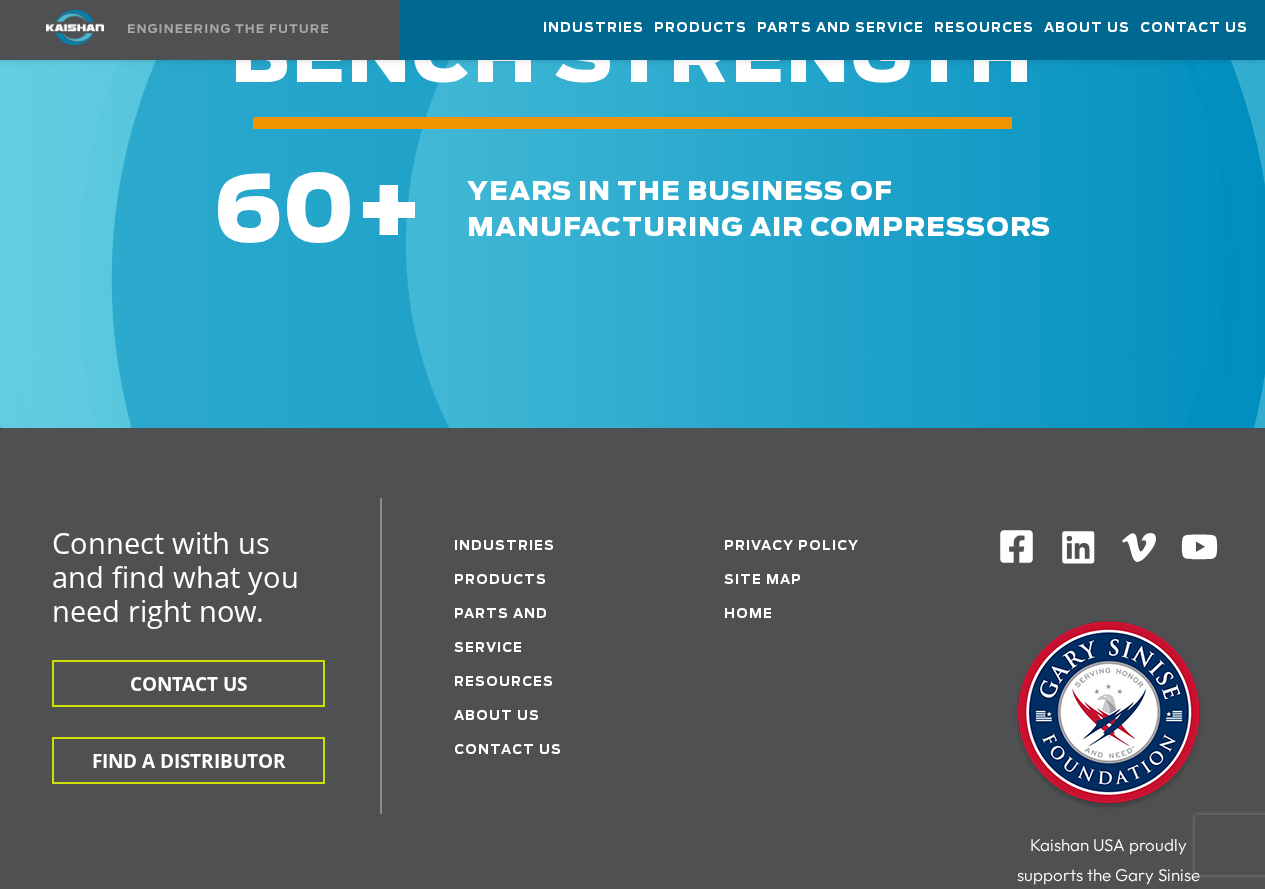 scroll, scrollTop: 3577, scrollLeft: 0, axis: vertical 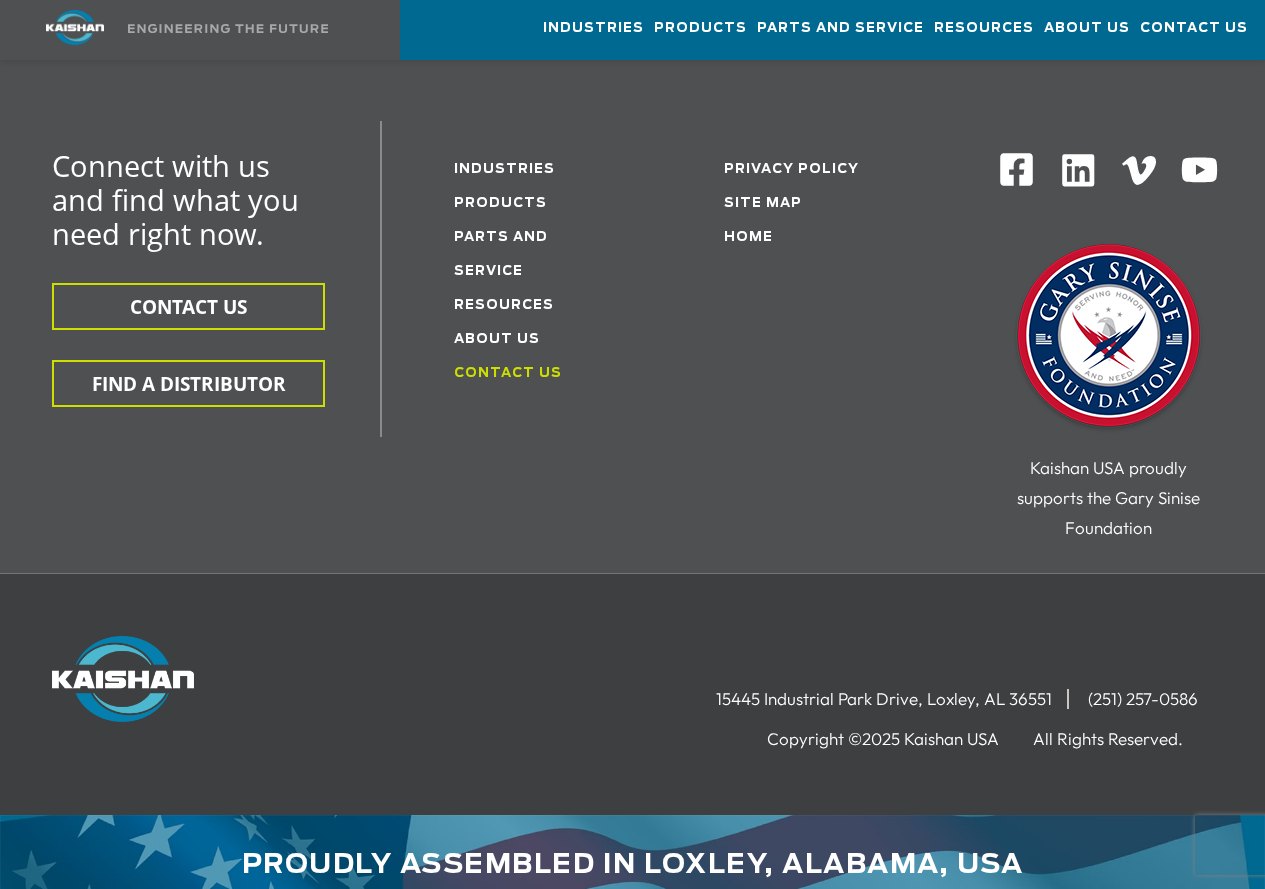 click on "Contact Us" at bounding box center (508, 373) 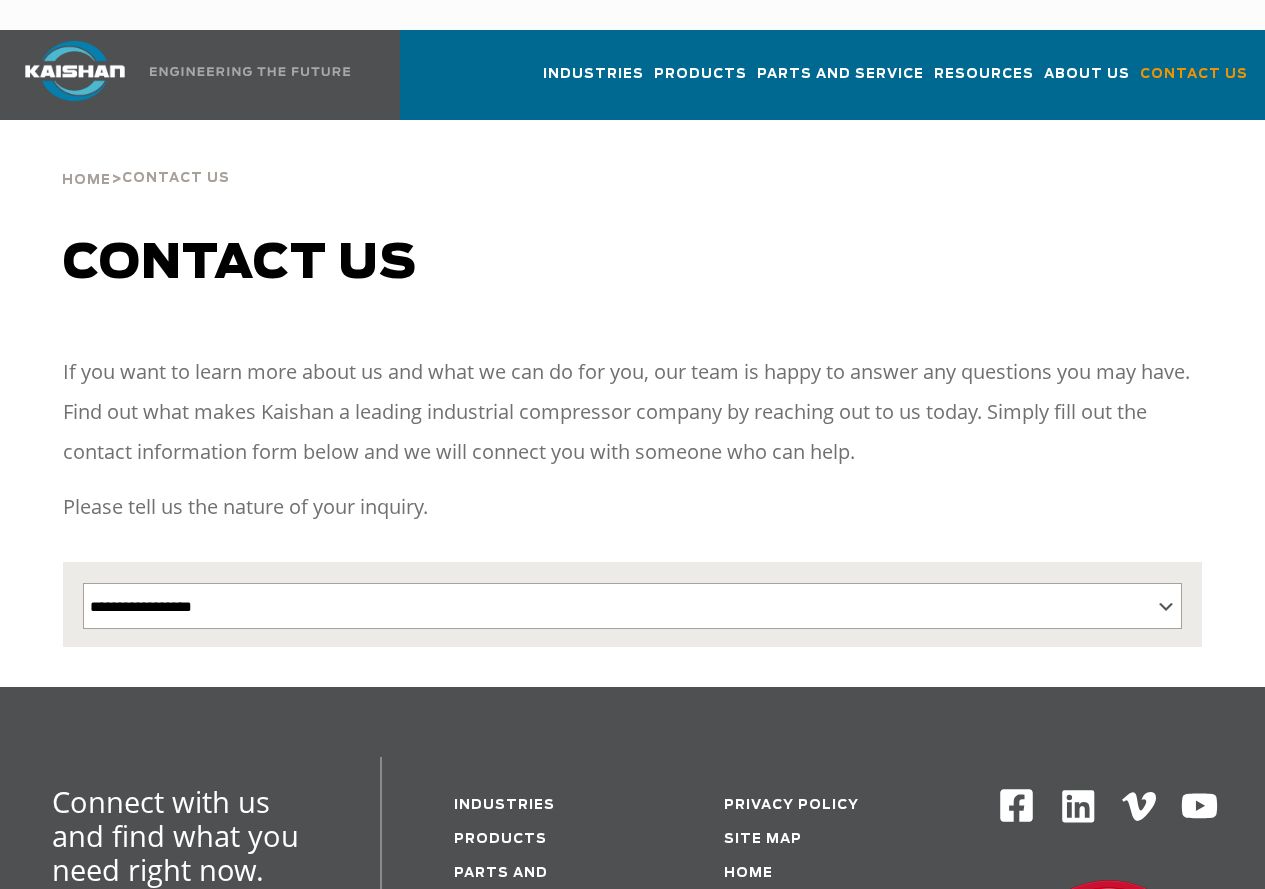 scroll, scrollTop: 0, scrollLeft: 0, axis: both 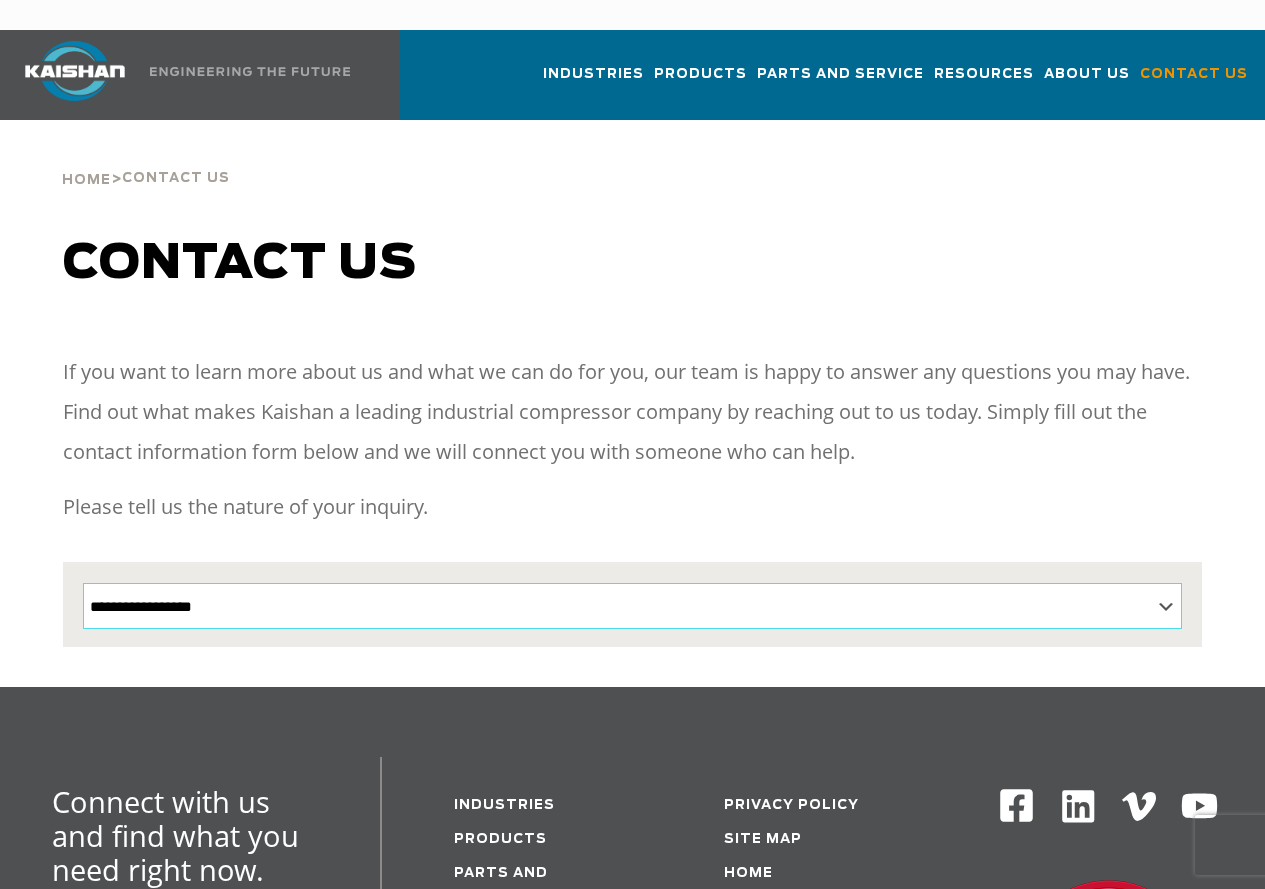 click on "**********" at bounding box center (633, 606) 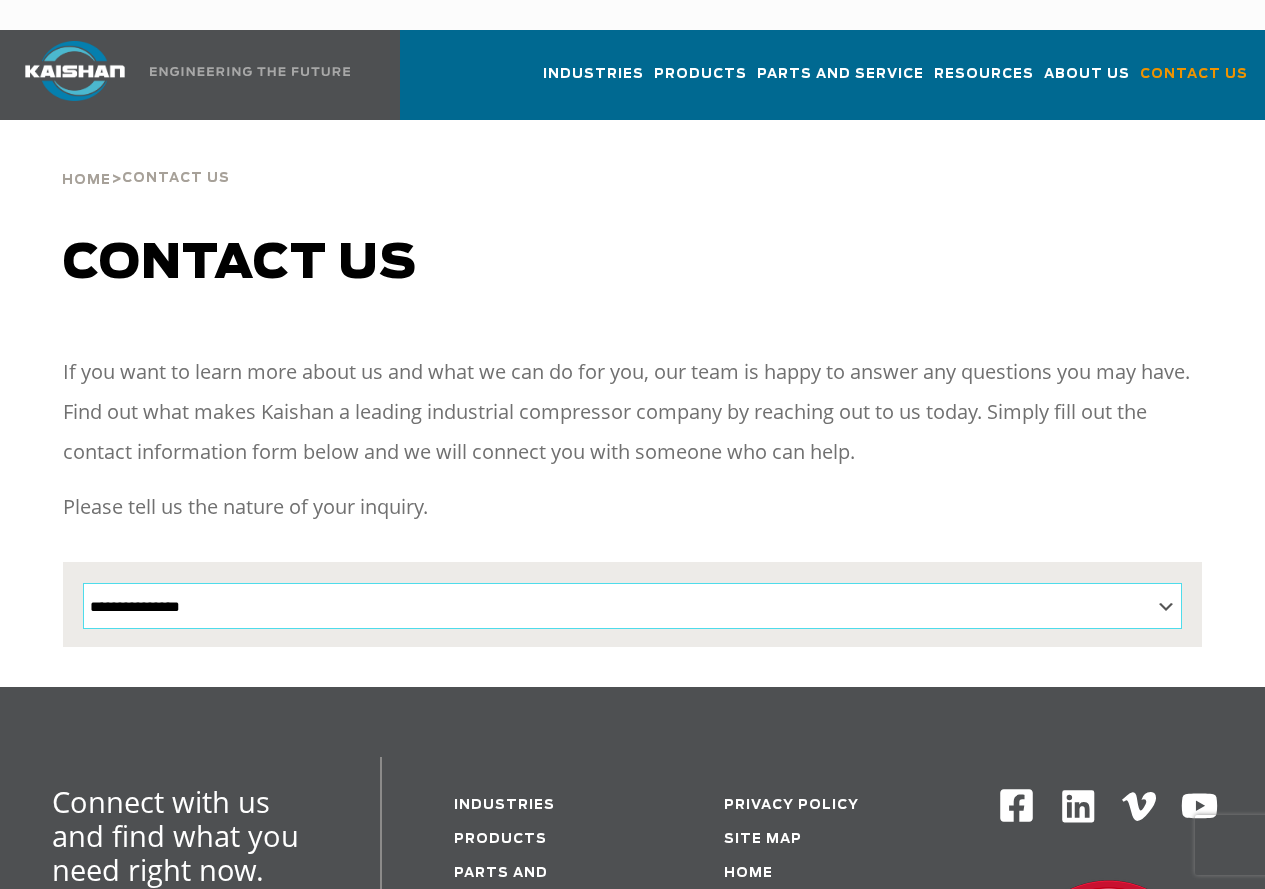 click on "**********" at bounding box center [633, 606] 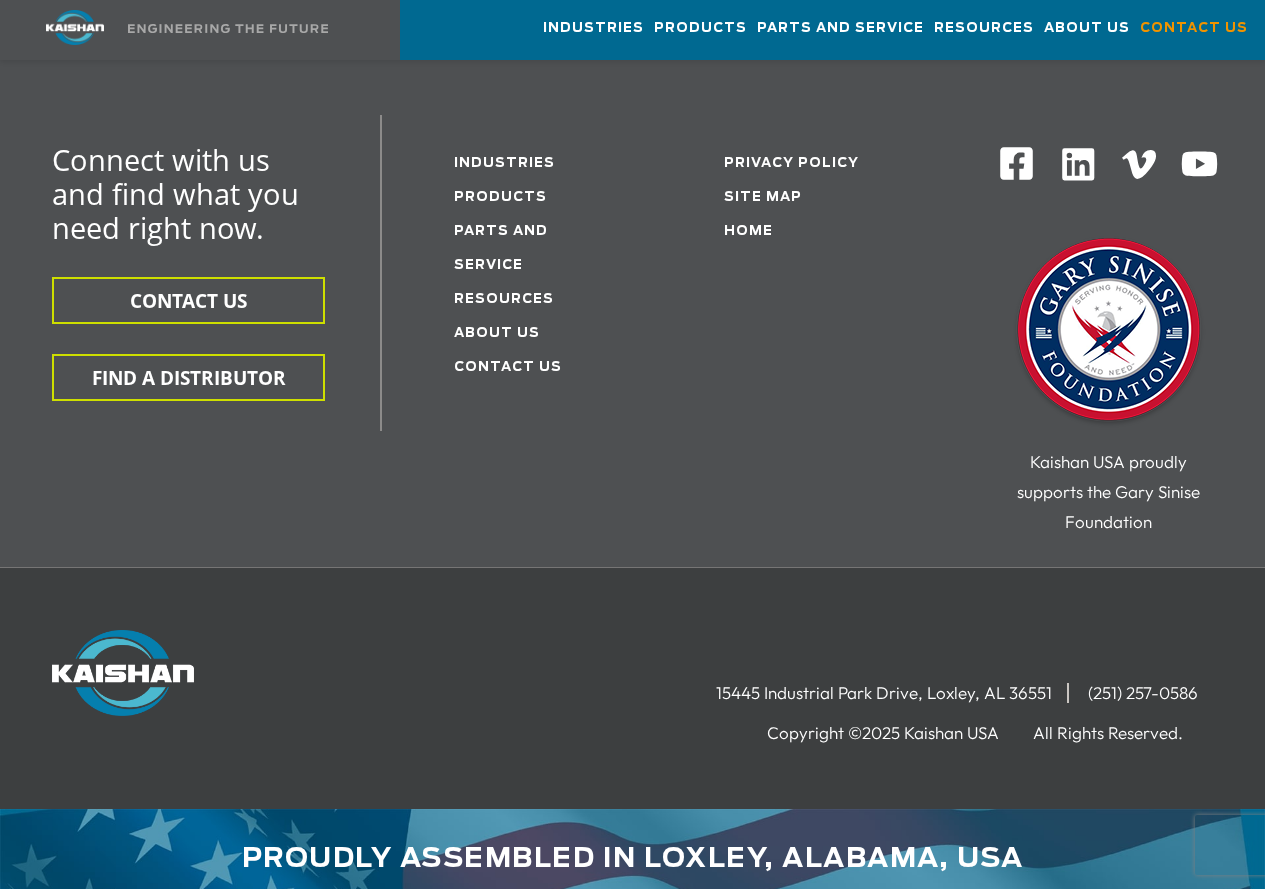scroll, scrollTop: 1260, scrollLeft: 0, axis: vertical 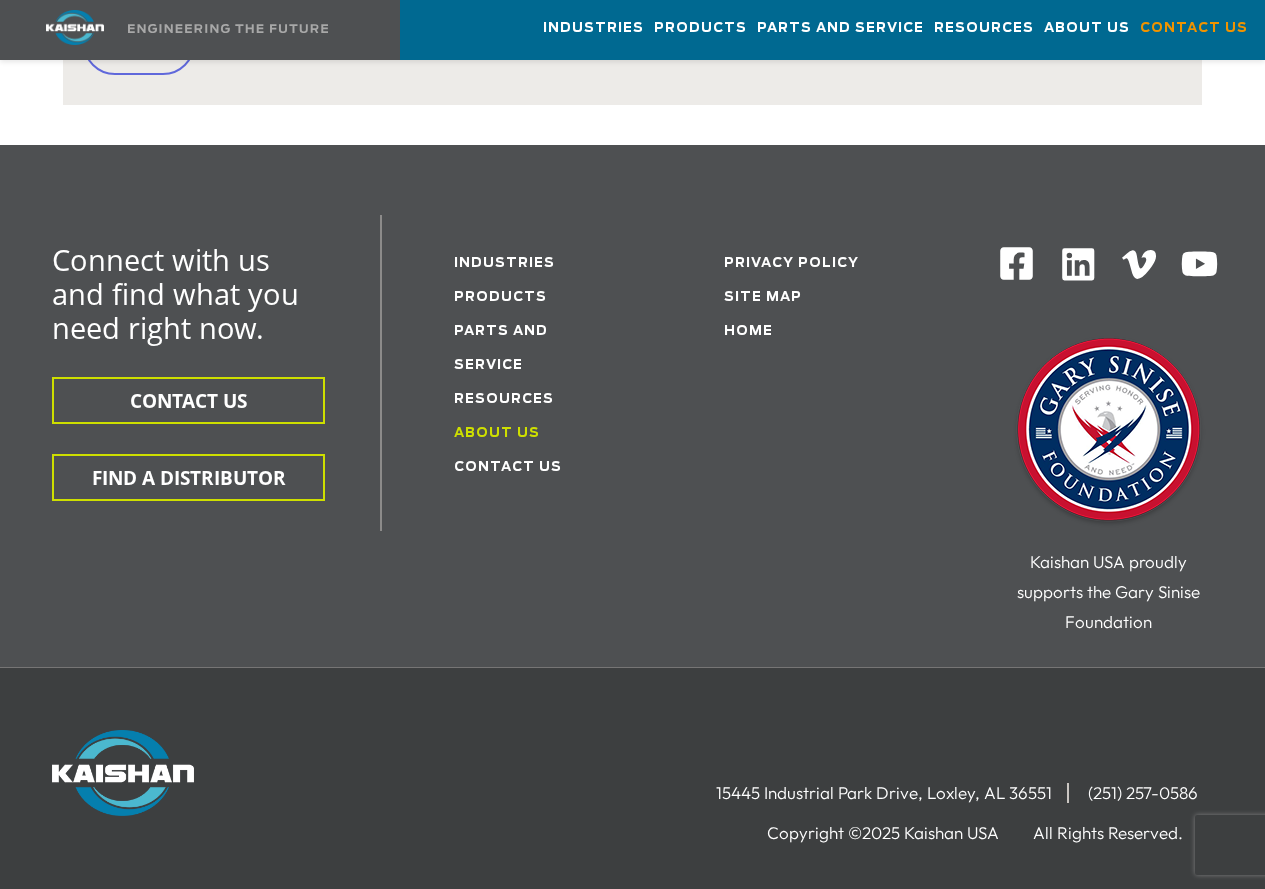 click on "About Us" at bounding box center [497, 433] 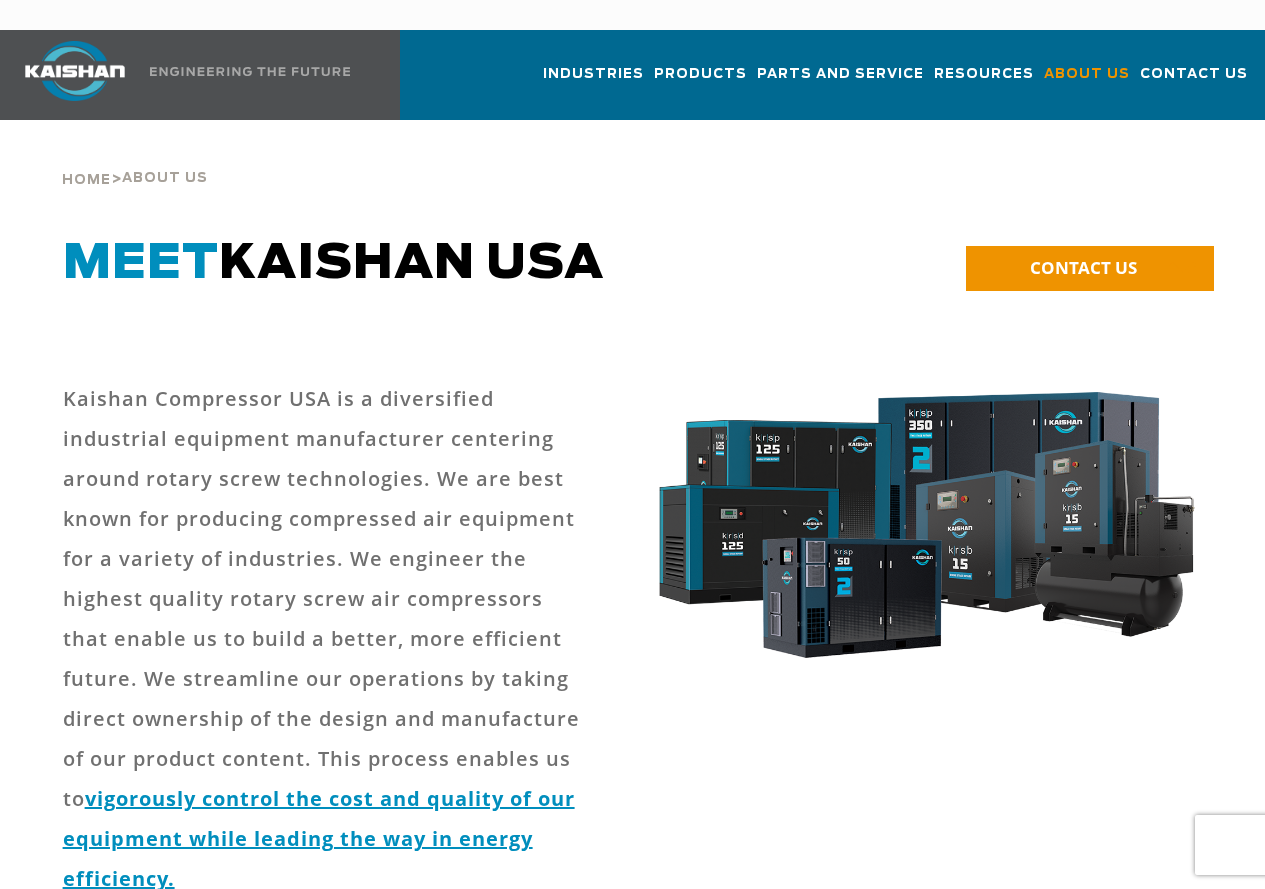 scroll, scrollTop: 0, scrollLeft: 0, axis: both 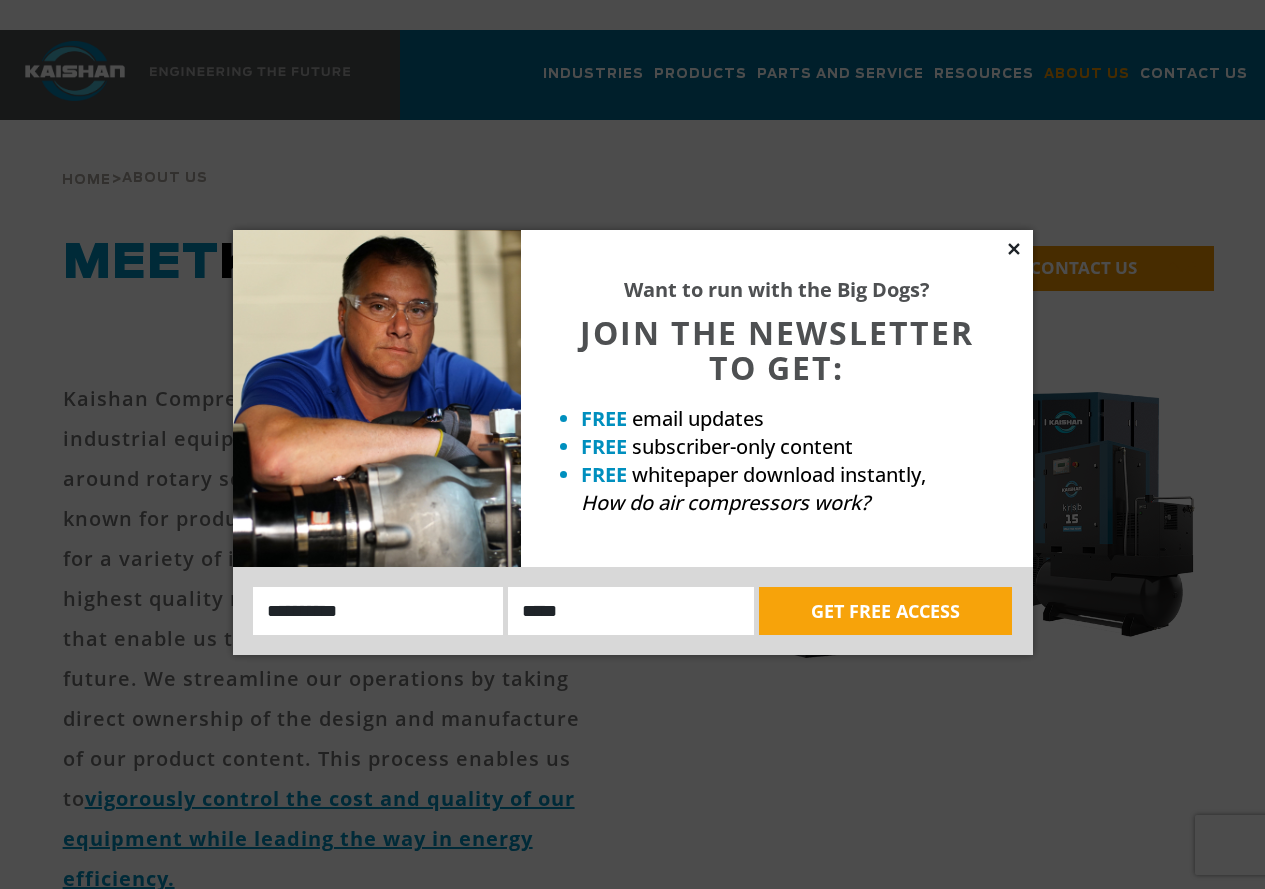 click 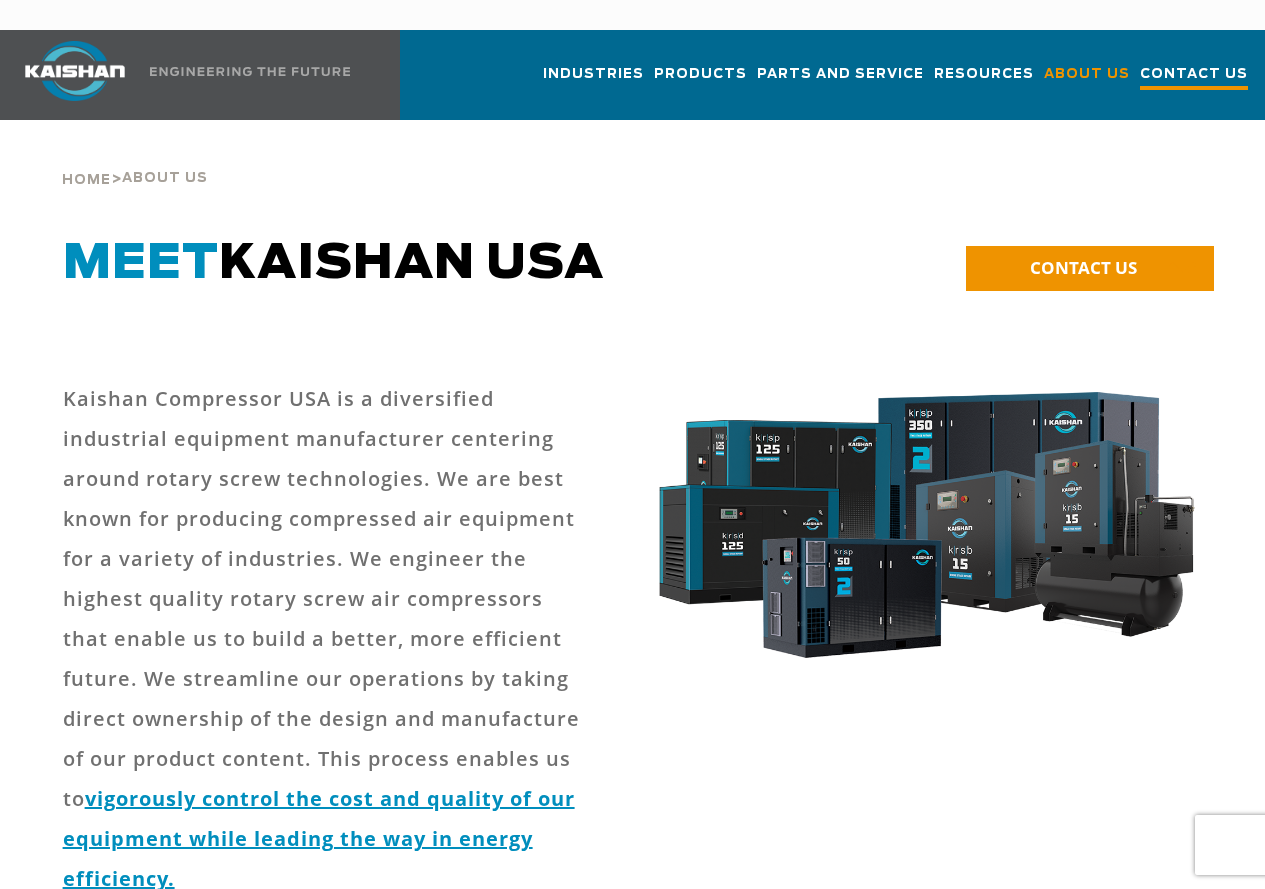 click on "Contact Us" at bounding box center [1194, 76] 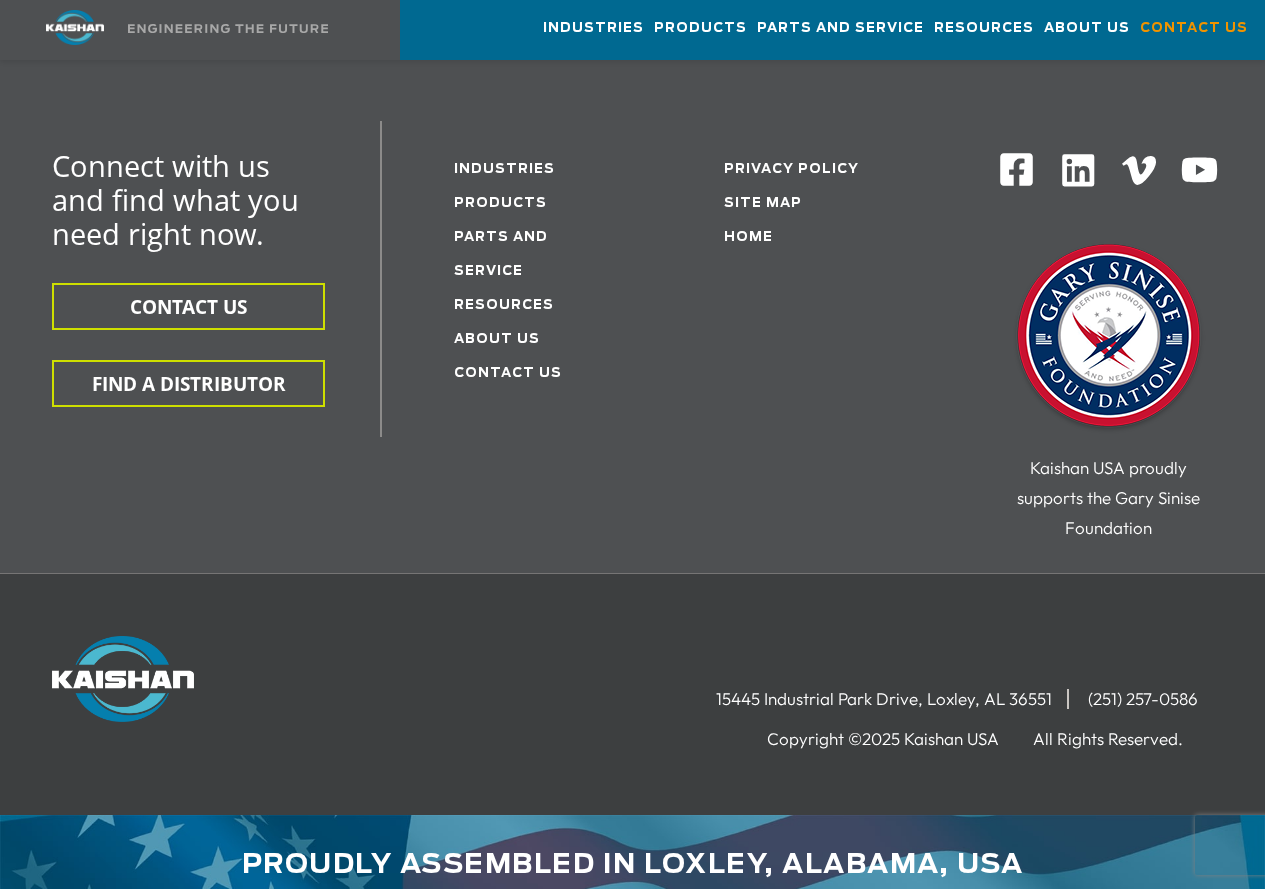 scroll, scrollTop: 536, scrollLeft: 0, axis: vertical 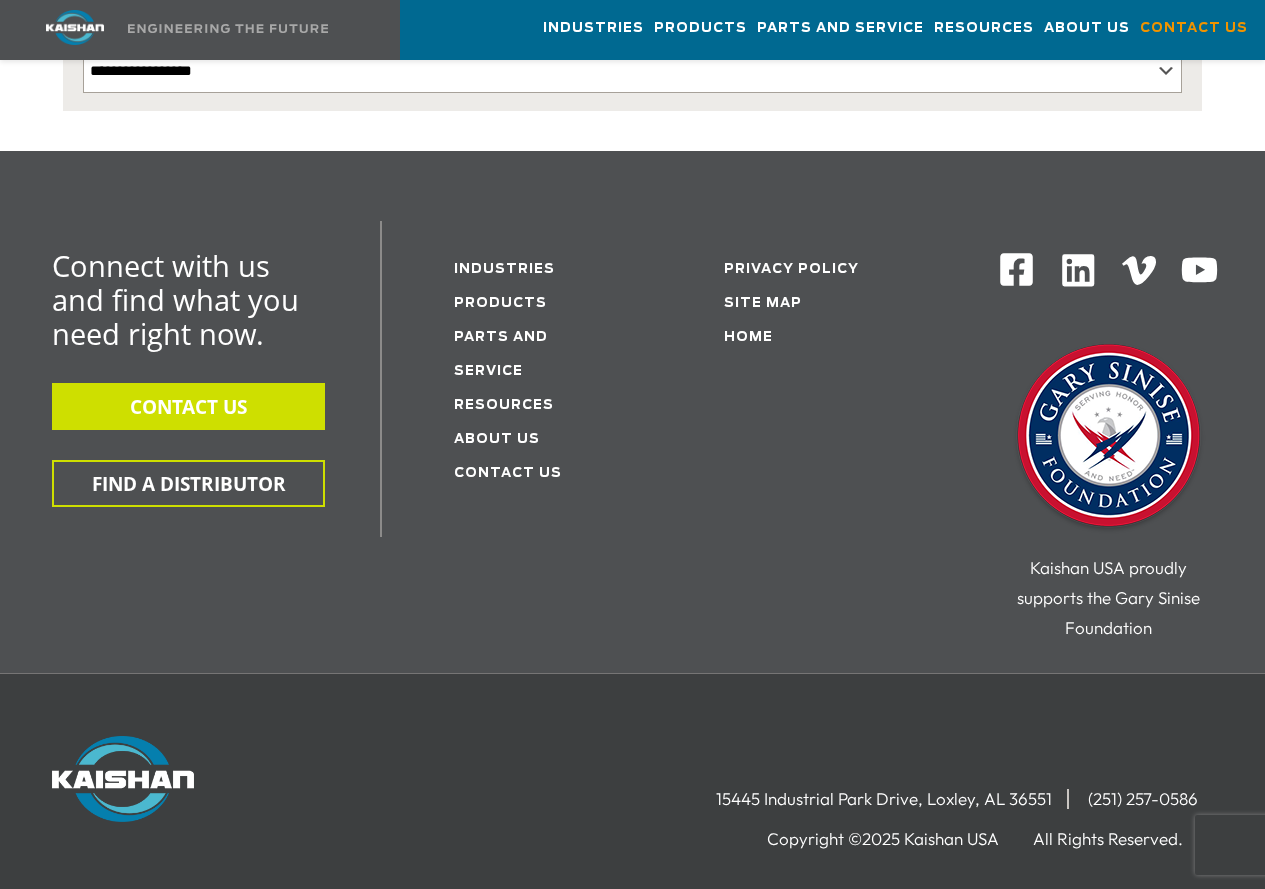 click on "CONTACT US" at bounding box center [188, 406] 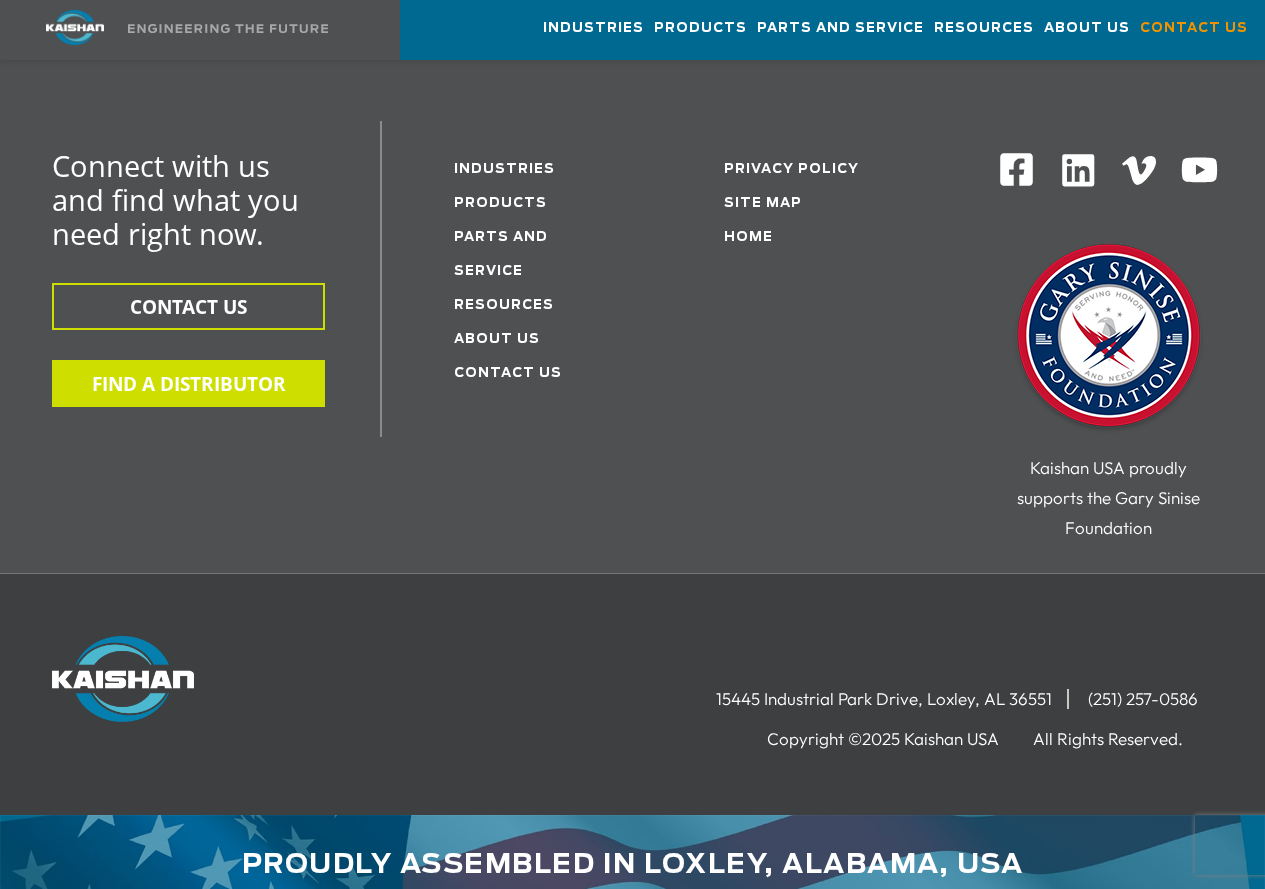 scroll, scrollTop: 536, scrollLeft: 0, axis: vertical 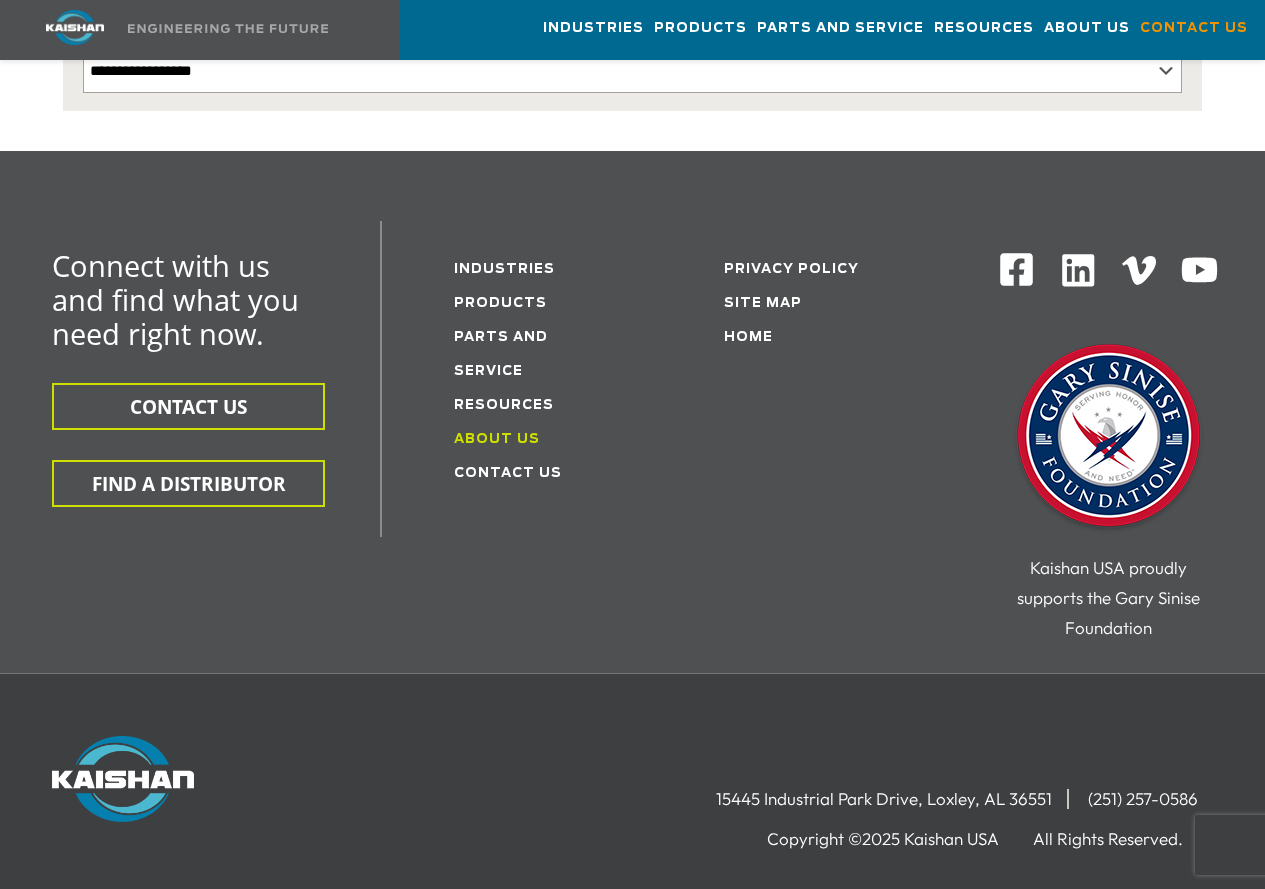 click on "About Us" at bounding box center (497, 439) 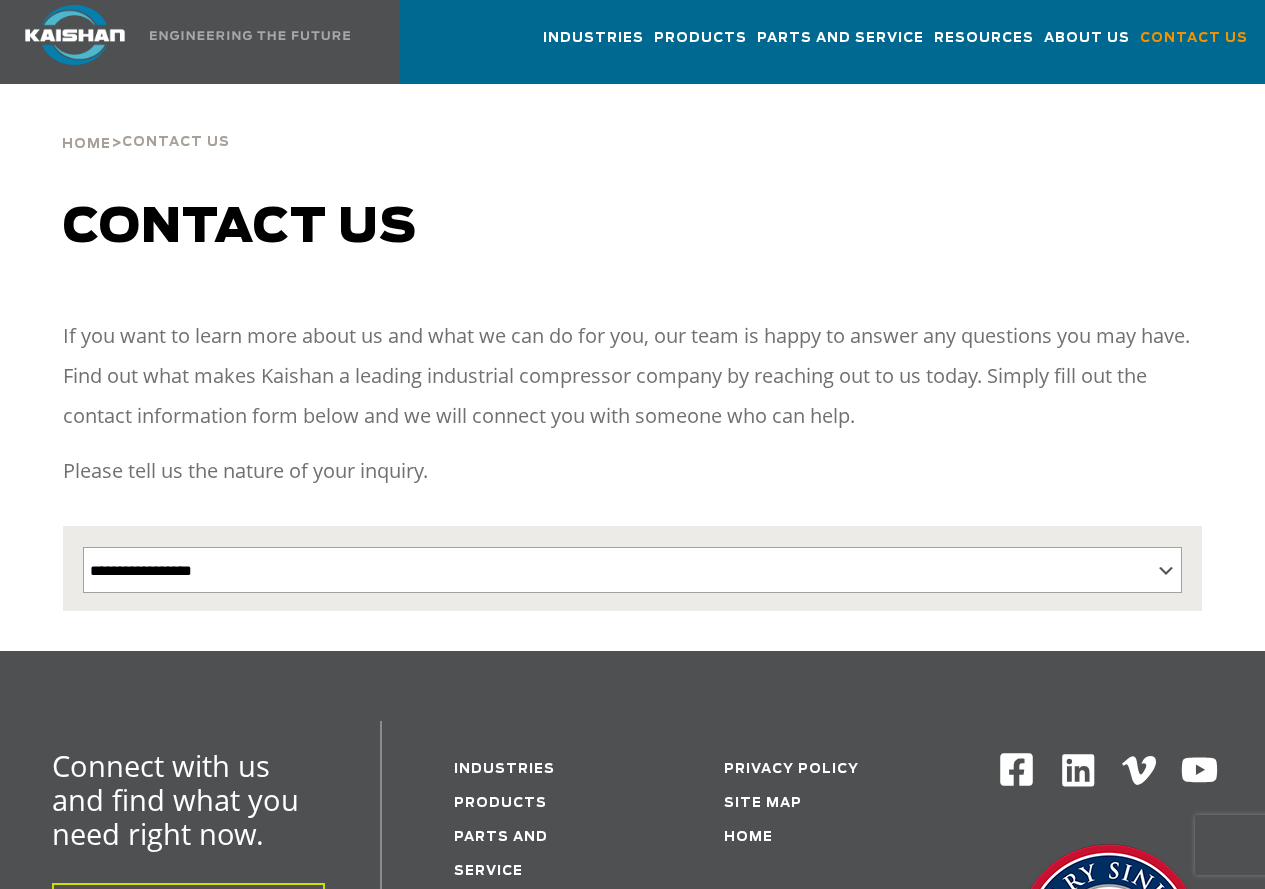 scroll, scrollTop: 0, scrollLeft: 0, axis: both 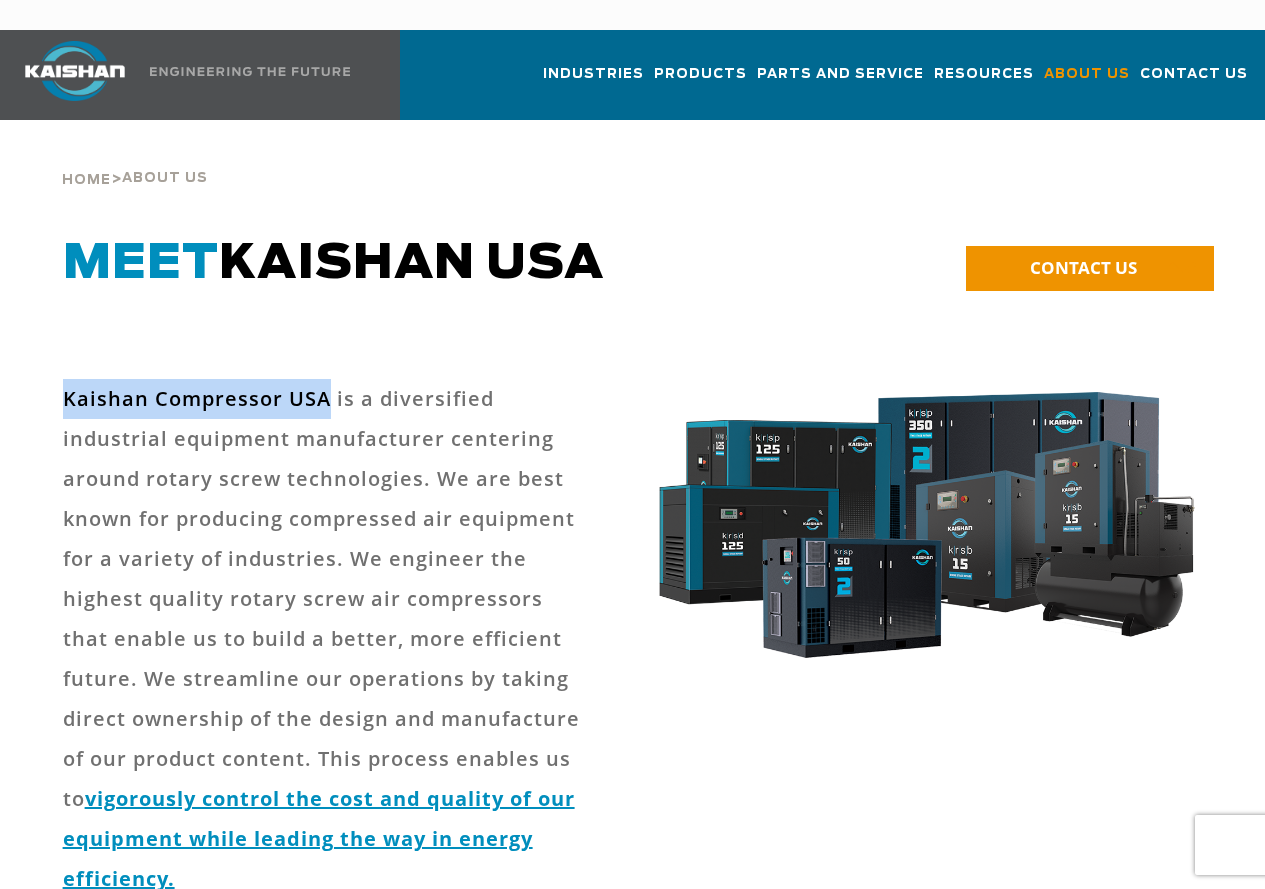 drag, startPoint x: 63, startPoint y: 363, endPoint x: 322, endPoint y: 366, distance: 259.01736 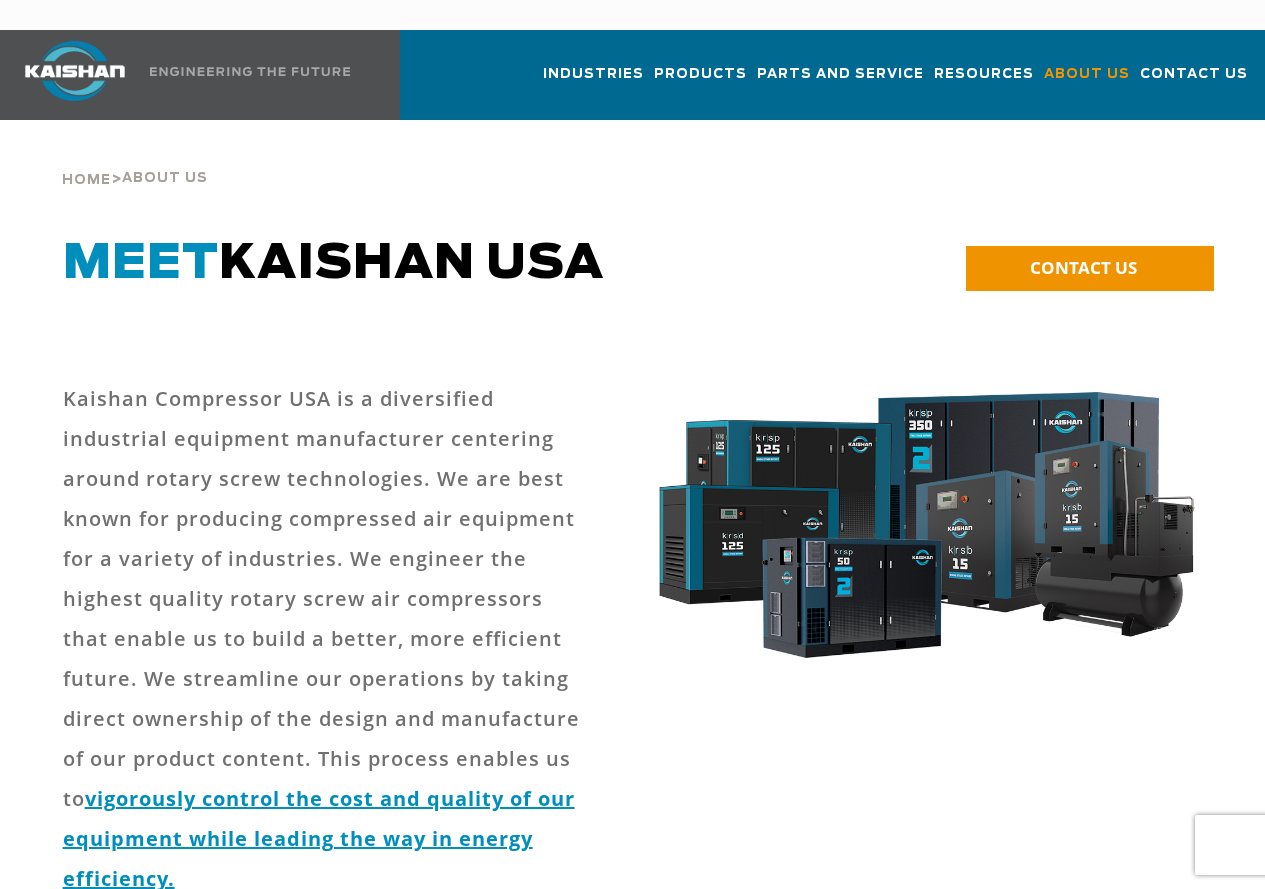 click on "Kaishan Compressor USA is a diversified industrial equipment manufacturer centering around rotary screw technologies. We are best known for producing compressed air equipment for a variety of industries. We engineer the highest quality rotary screw air compressors that enable us to build a better, more efficient future. We streamline our operations by taking direct ownership of the design and manufacture of our product content. This process enables us to vigorously control the cost and quality of our equipment while leading the way in energy efficiency." at bounding box center [322, 639] 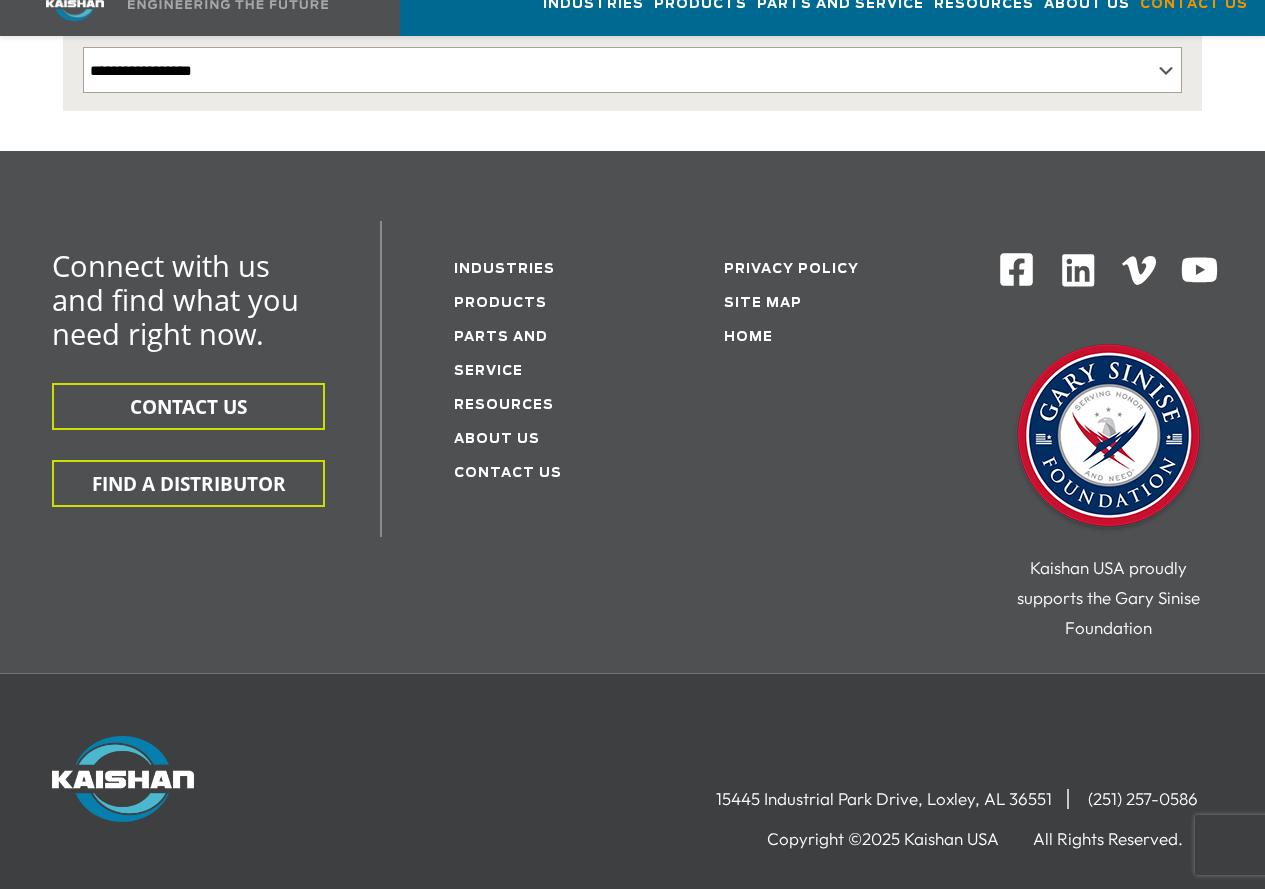 scroll, scrollTop: 536, scrollLeft: 0, axis: vertical 